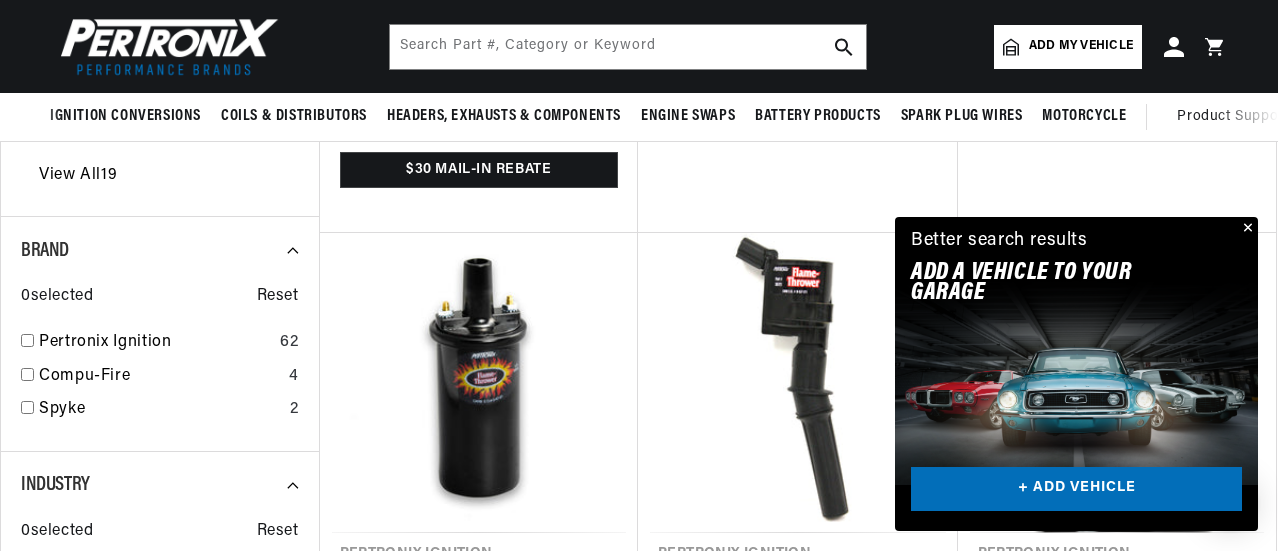 scroll, scrollTop: 2118, scrollLeft: 0, axis: vertical 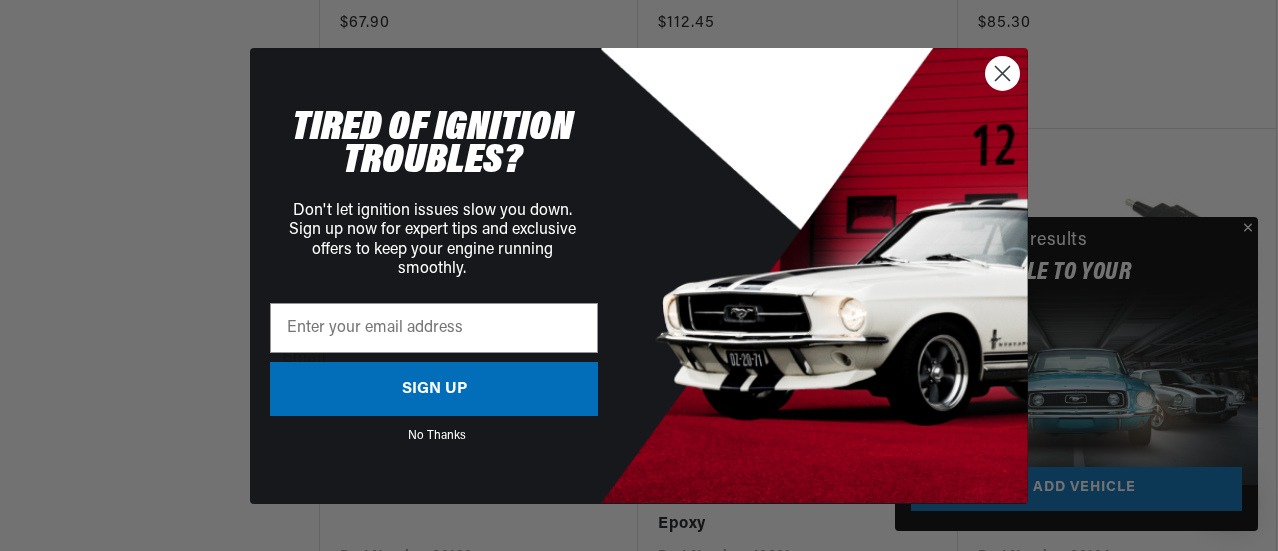 click 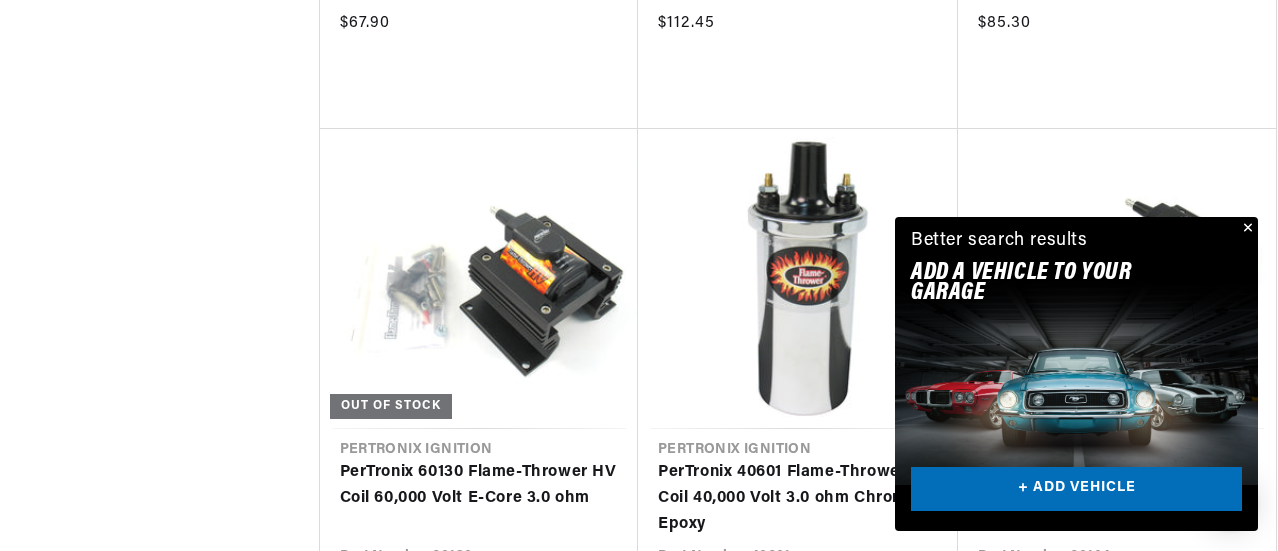 click at bounding box center (1246, 229) 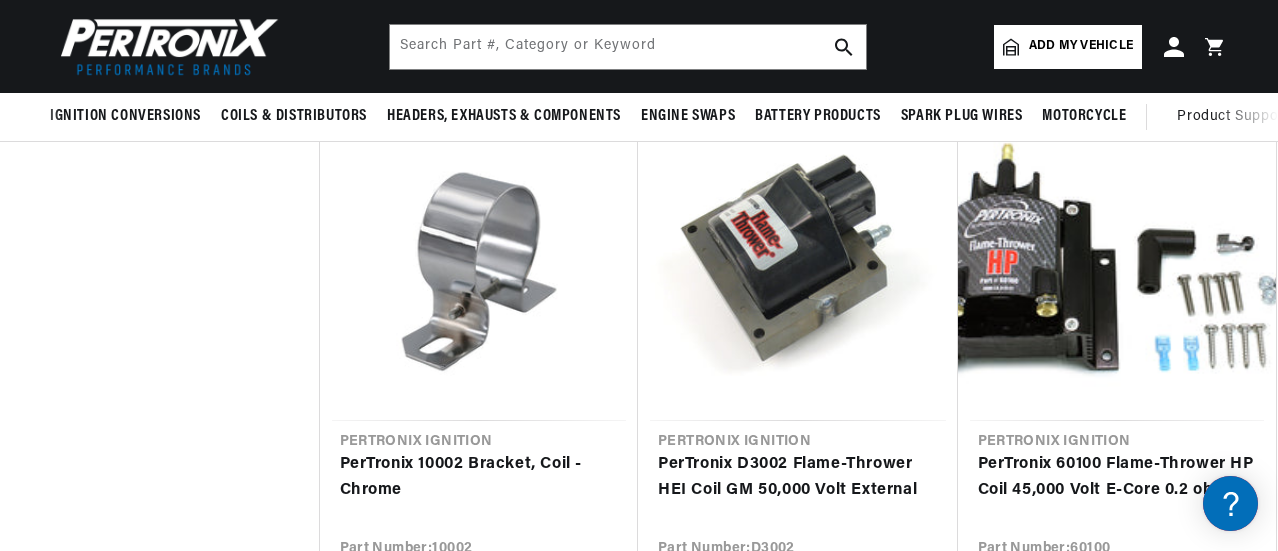 scroll, scrollTop: 5406, scrollLeft: 0, axis: vertical 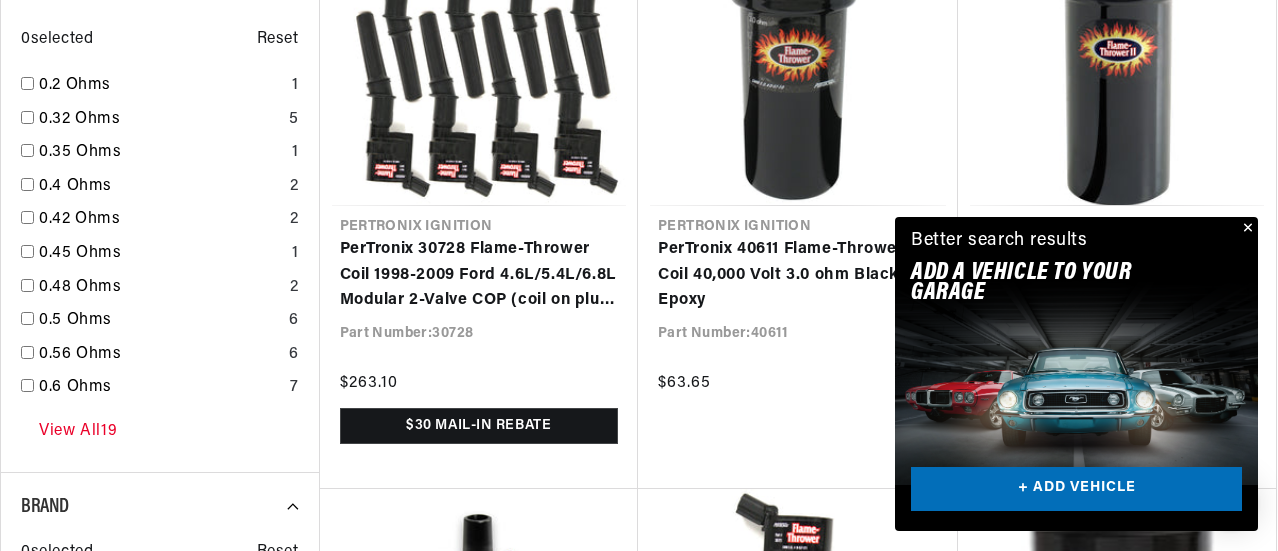click on "View All  19" at bounding box center (78, 432) 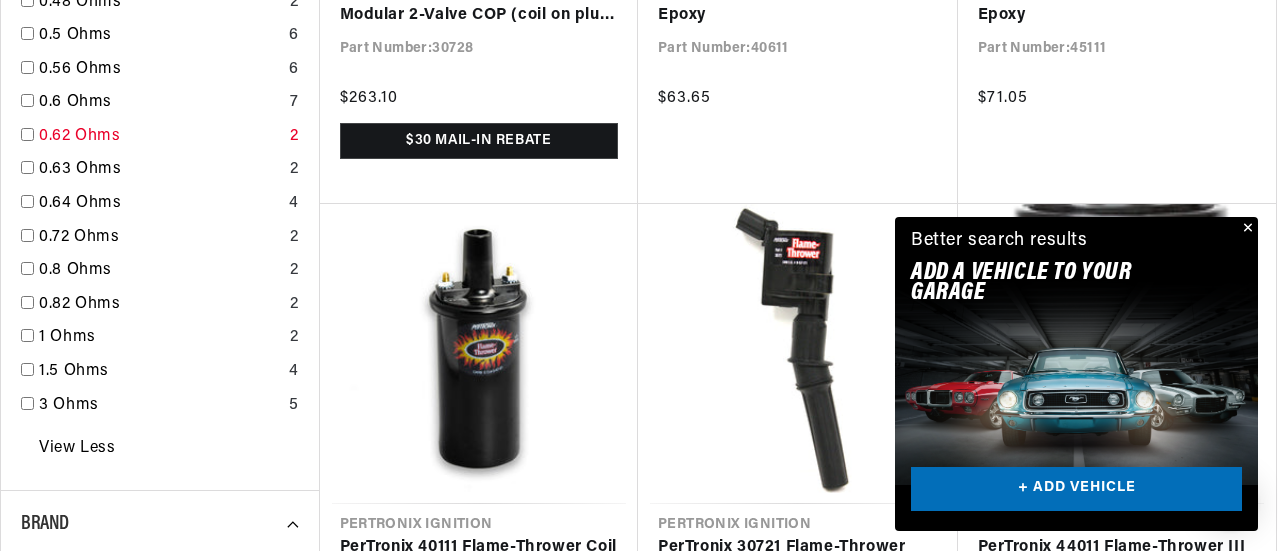 scroll, scrollTop: 1733, scrollLeft: 0, axis: vertical 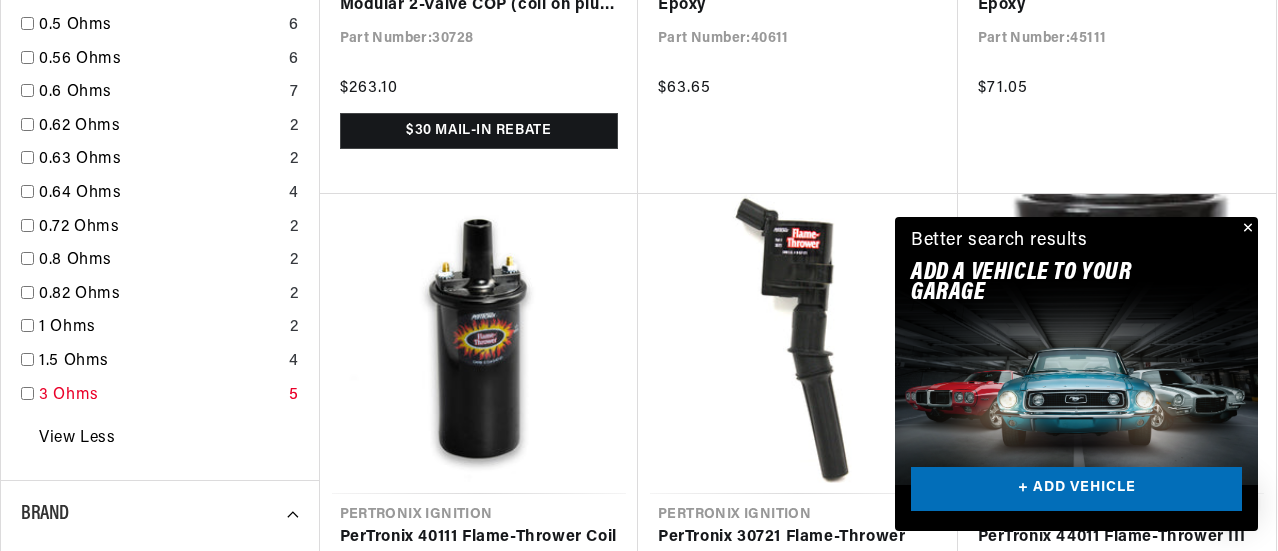 click on "3 Ohms" at bounding box center [160, 396] 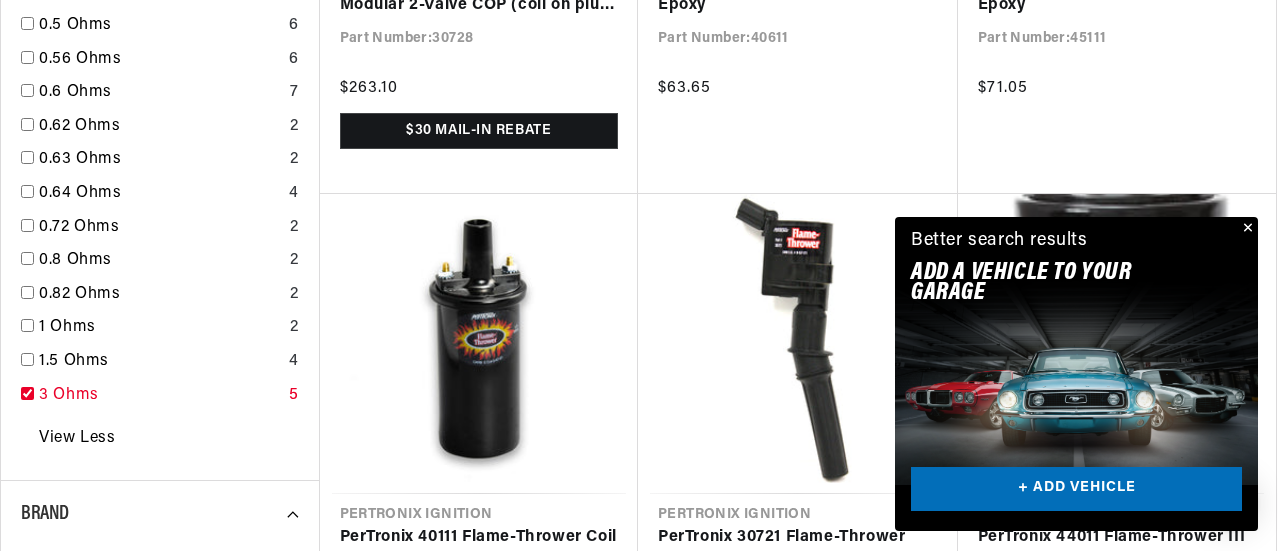 checkbox on "true" 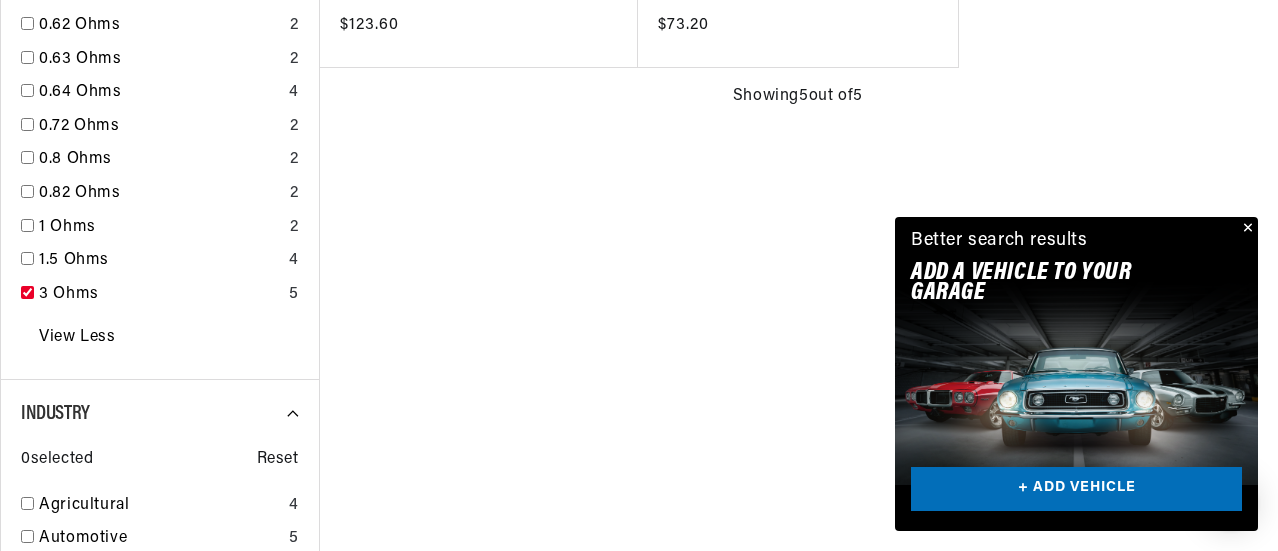 scroll, scrollTop: 0, scrollLeft: 0, axis: both 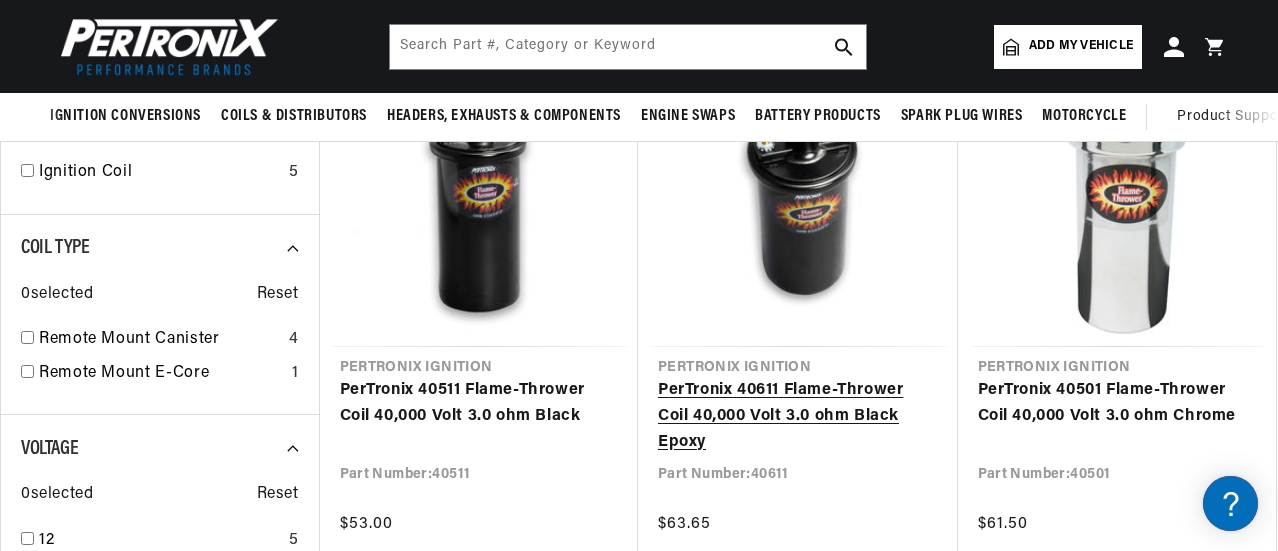 click on "PerTronix 40611 Flame-Thrower Coil 40,000 Volt 3.0 ohm Black Epoxy" at bounding box center (798, 416) 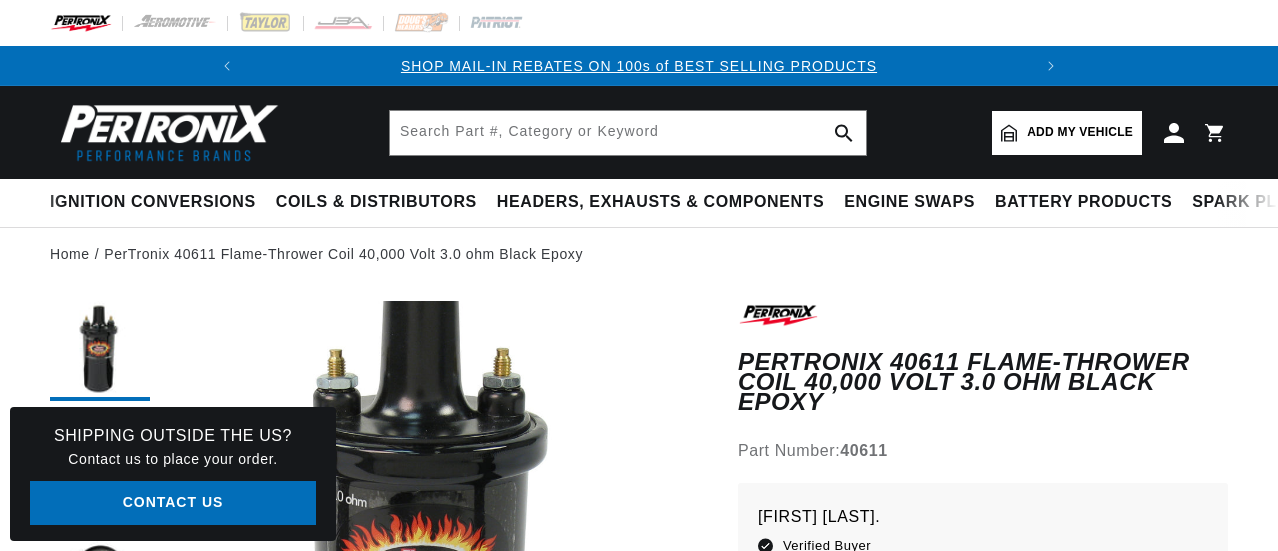 scroll, scrollTop: 95, scrollLeft: 0, axis: vertical 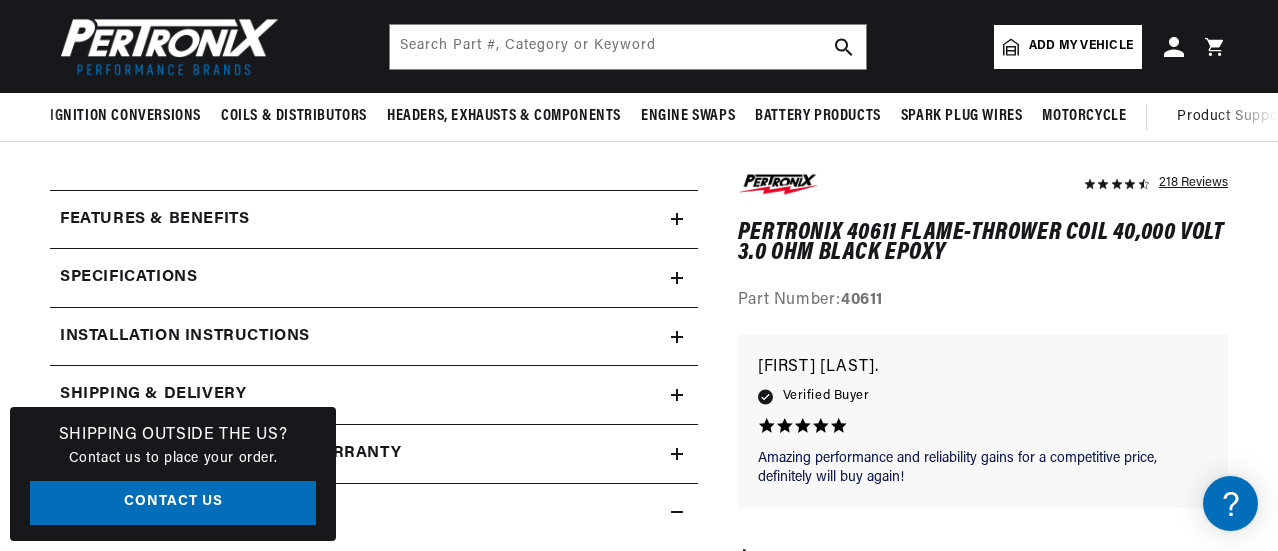 click on "Features & Benefits" at bounding box center (374, 220) 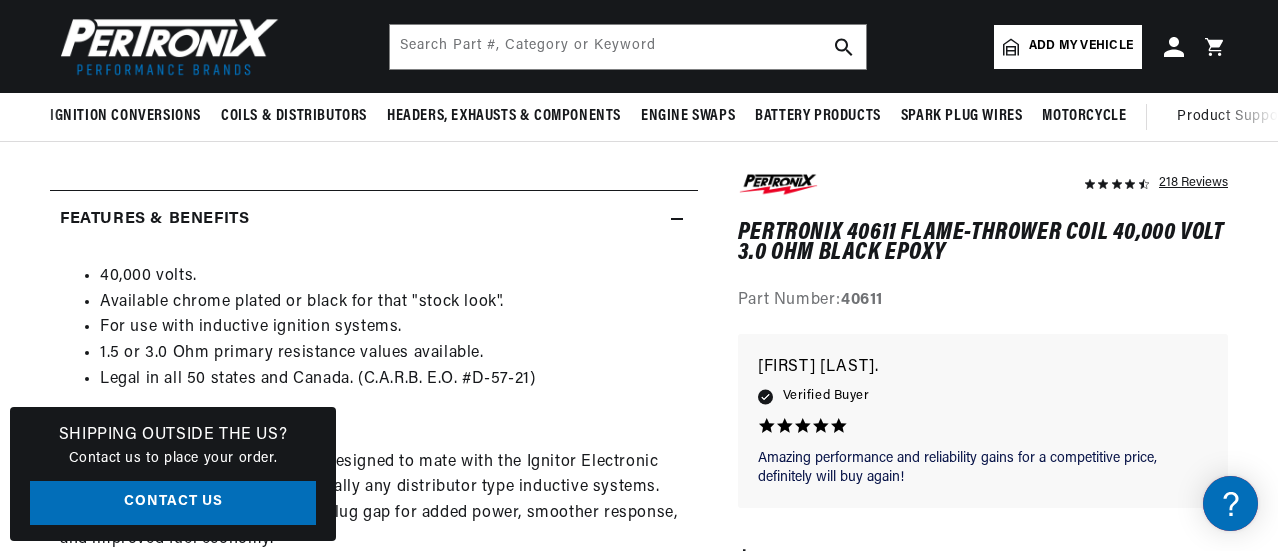 scroll, scrollTop: 0, scrollLeft: 0, axis: both 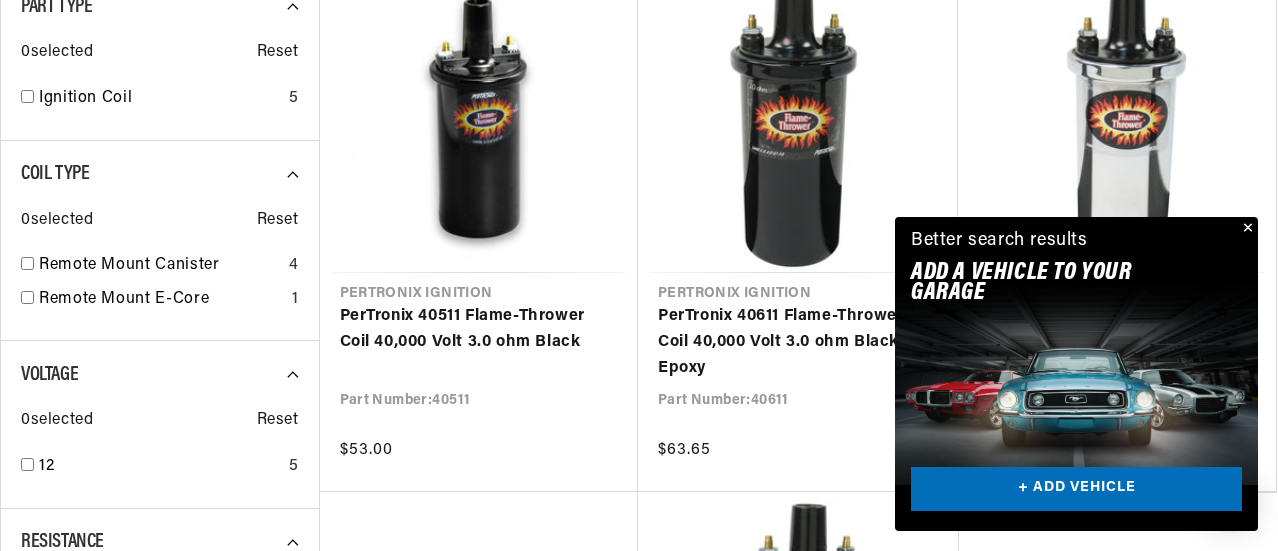 click at bounding box center (1246, 229) 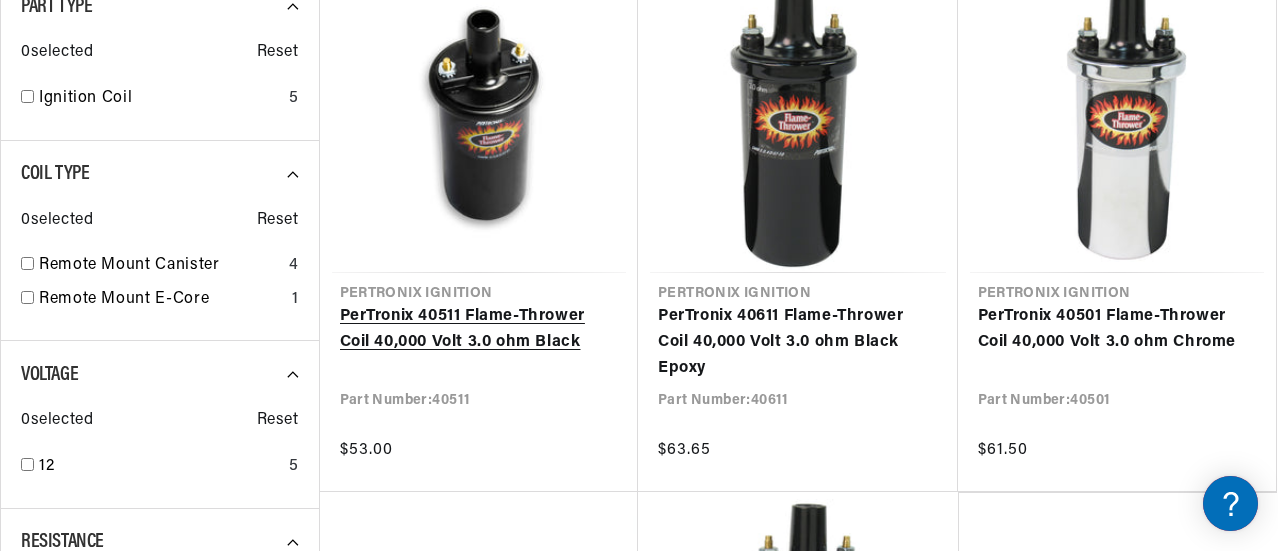 scroll, scrollTop: 0, scrollLeft: 0, axis: both 